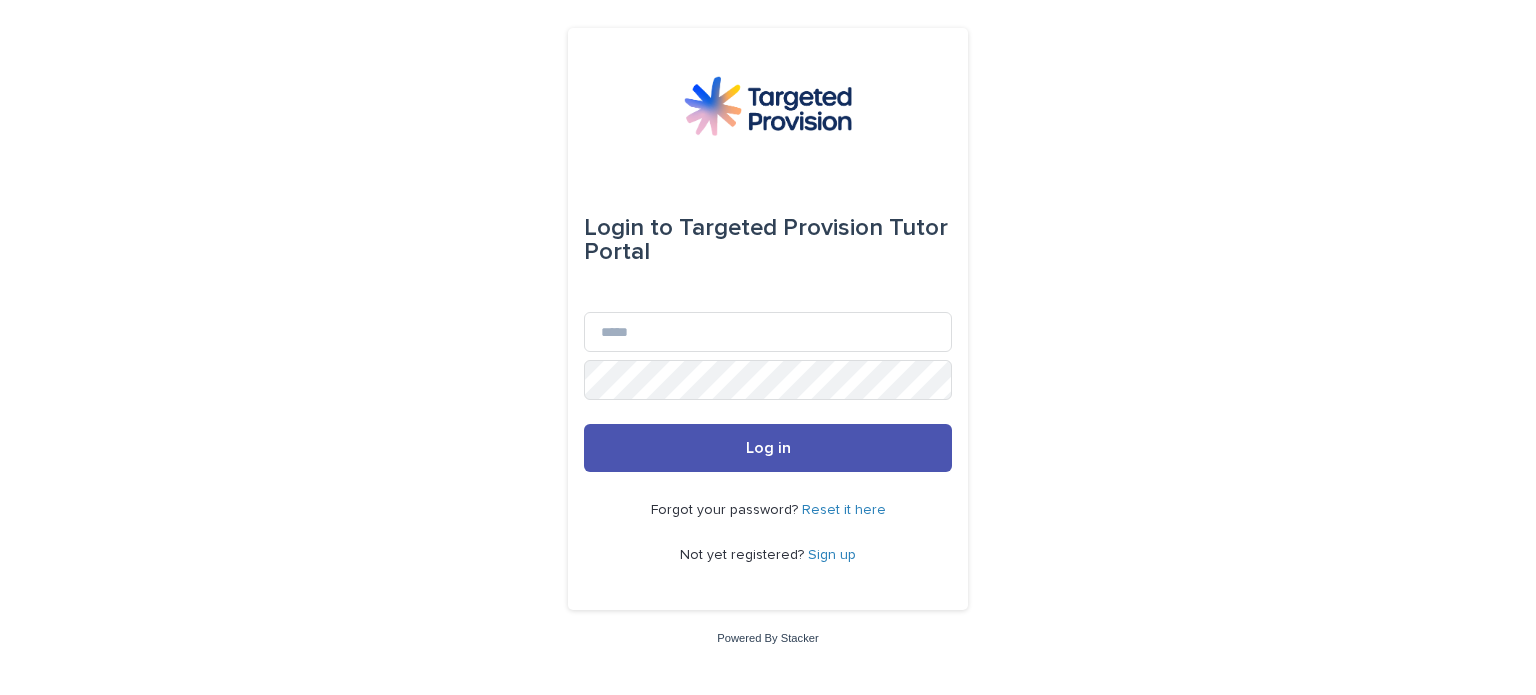 scroll, scrollTop: 0, scrollLeft: 0, axis: both 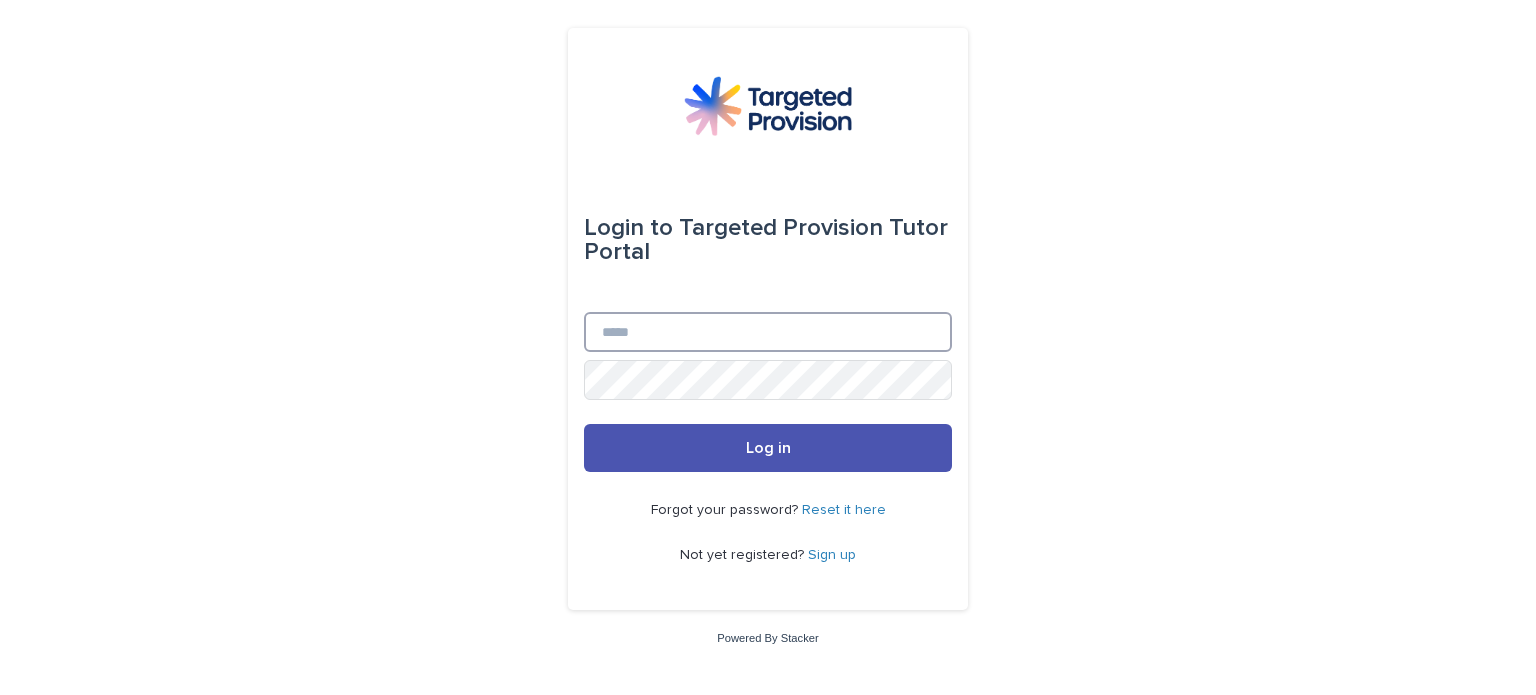 click on "Email" at bounding box center [768, 332] 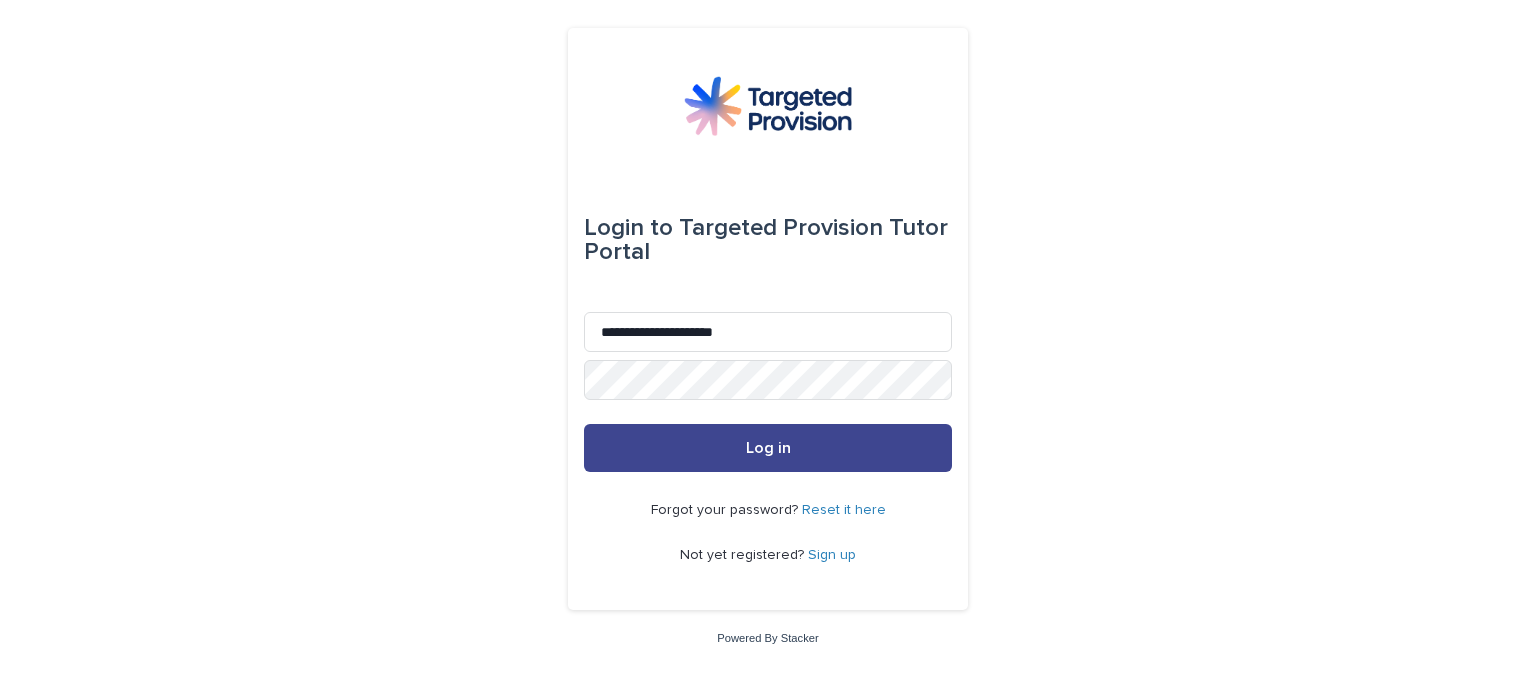click on "Log in" at bounding box center [768, 448] 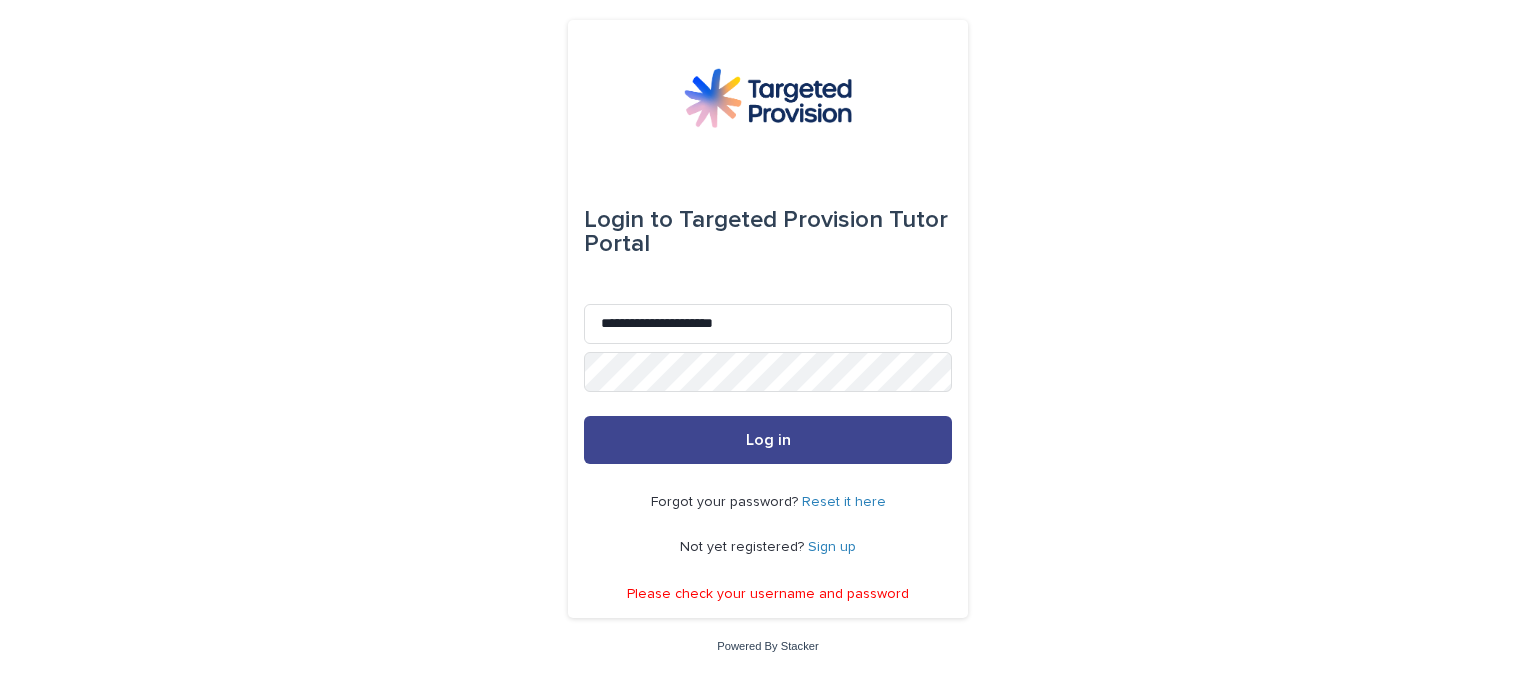 click on "Log in" at bounding box center [768, 440] 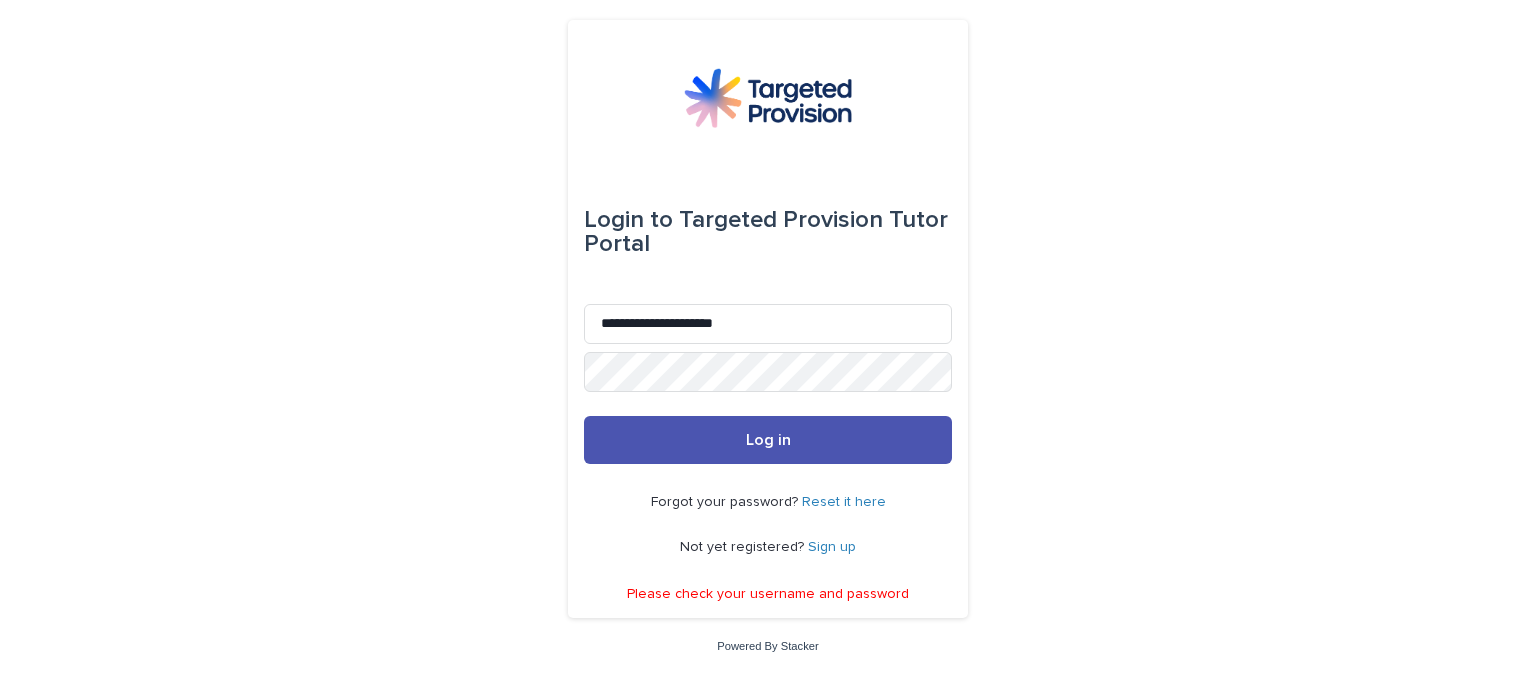 click on "Reset it here" at bounding box center (844, 502) 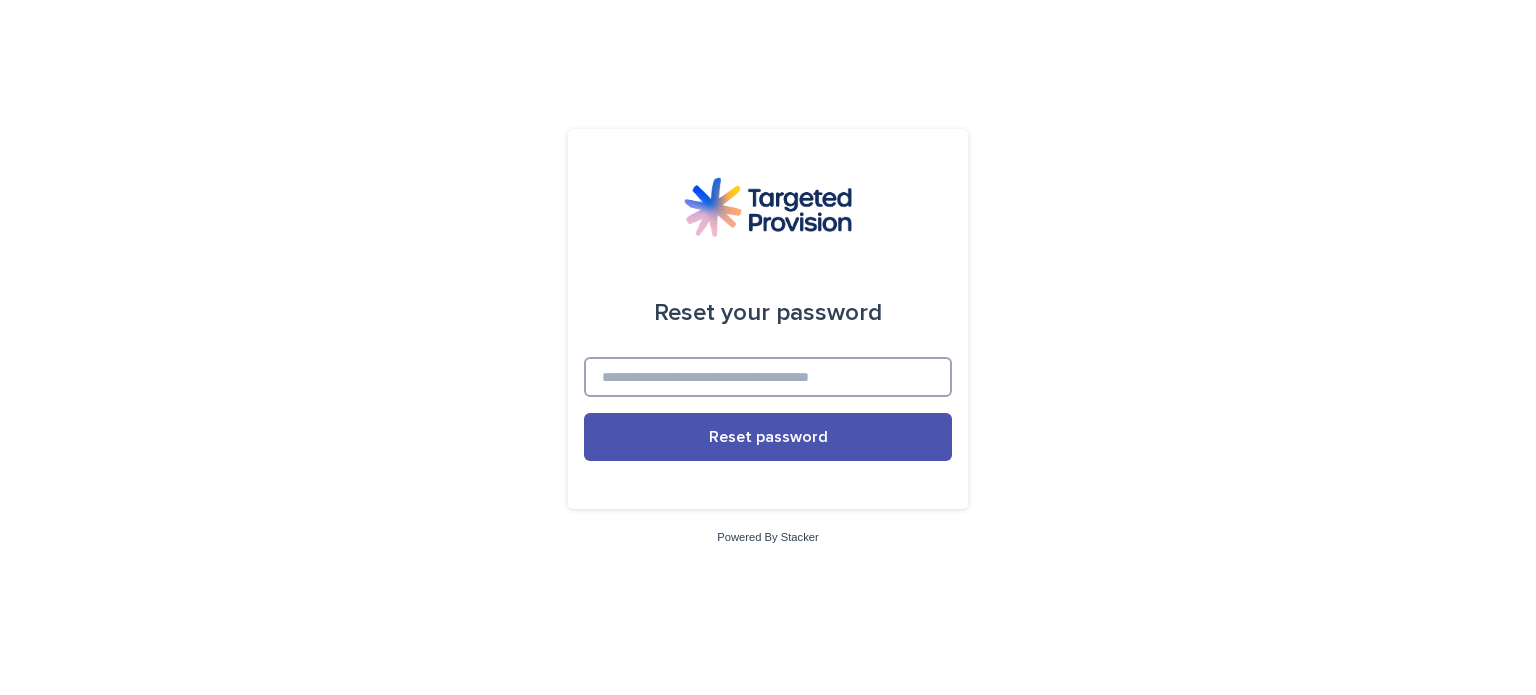 click at bounding box center [768, 377] 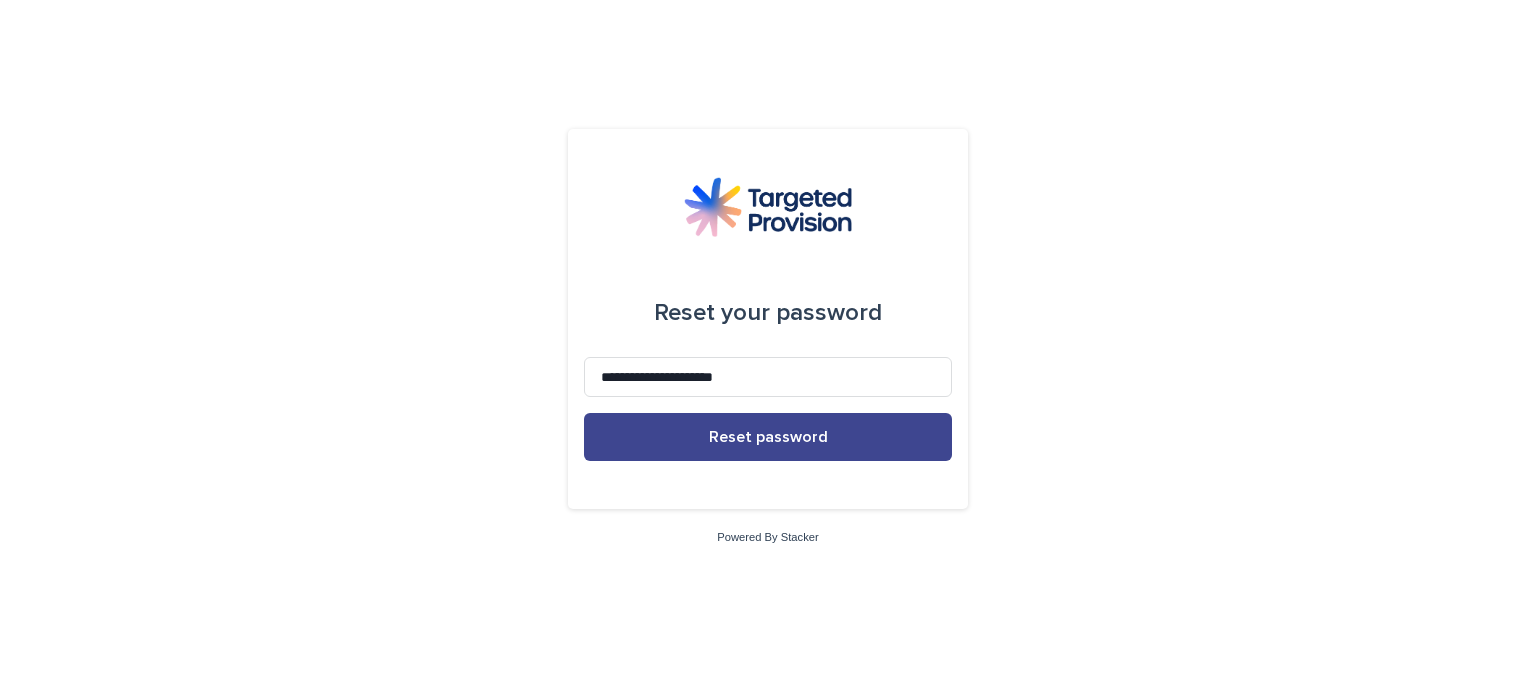 click on "Reset password" at bounding box center (768, 437) 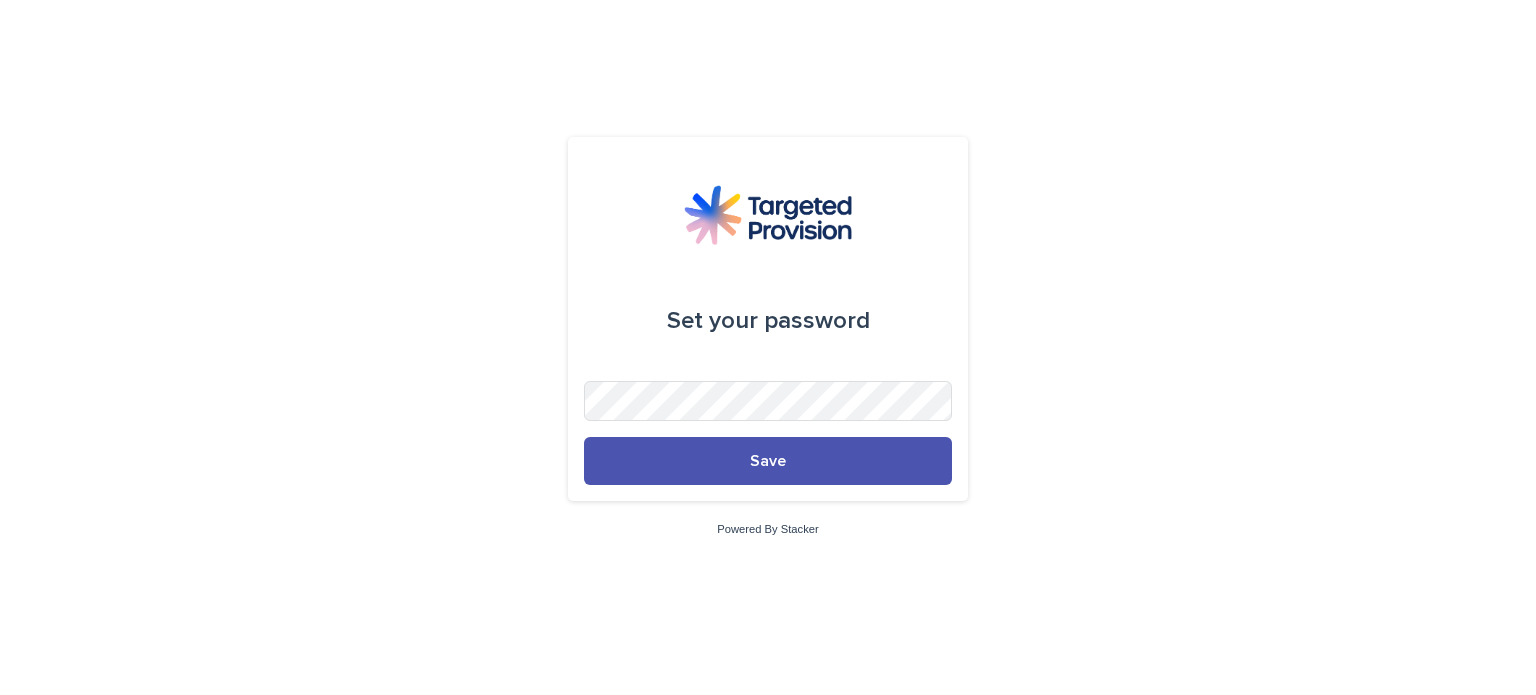 scroll, scrollTop: 0, scrollLeft: 0, axis: both 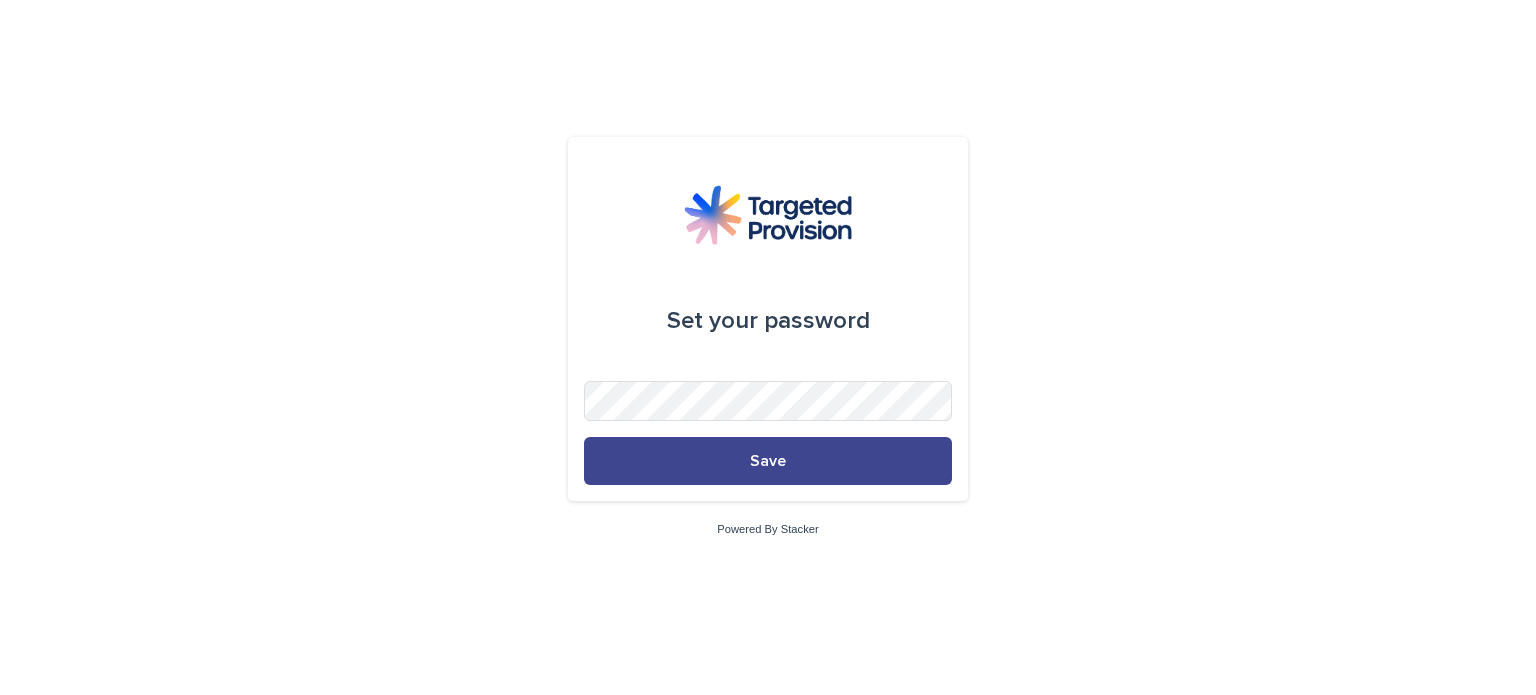 click on "Save" at bounding box center [768, 461] 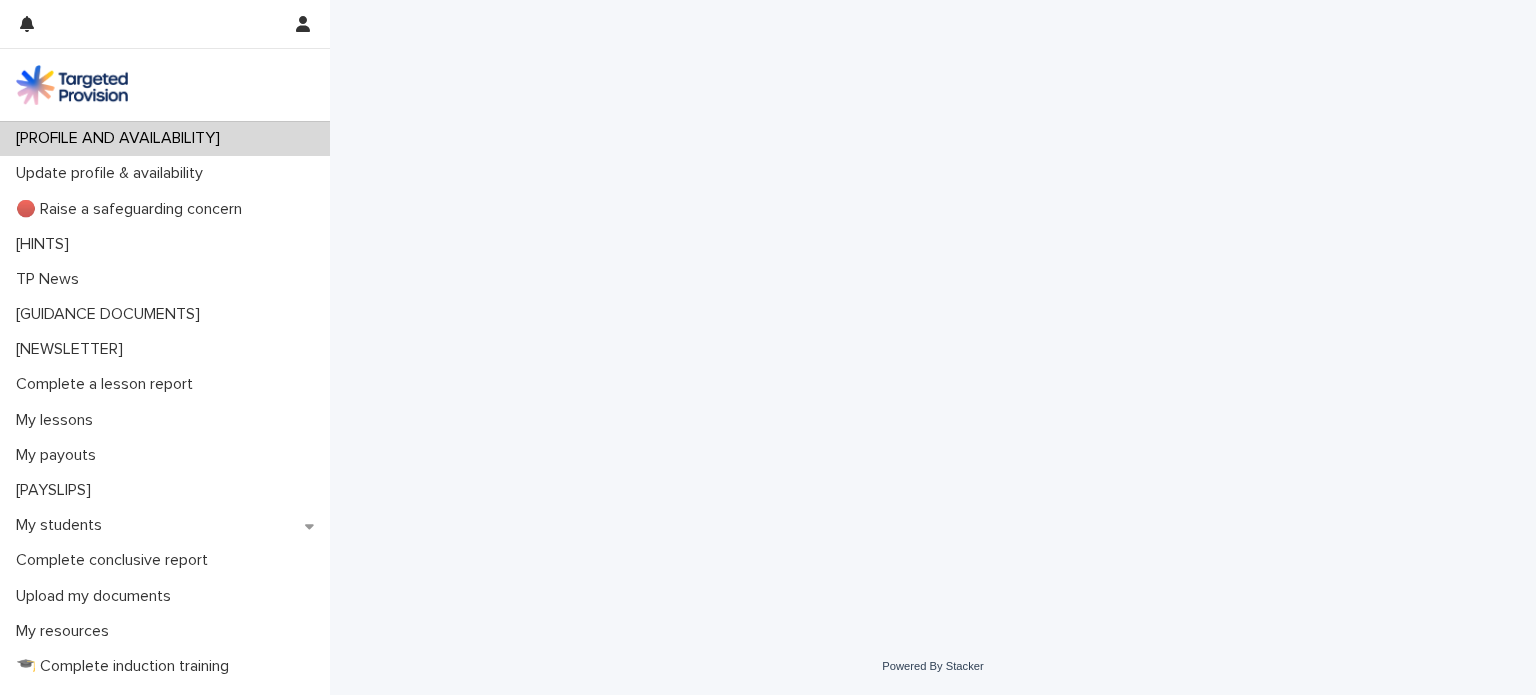 scroll, scrollTop: 0, scrollLeft: 0, axis: both 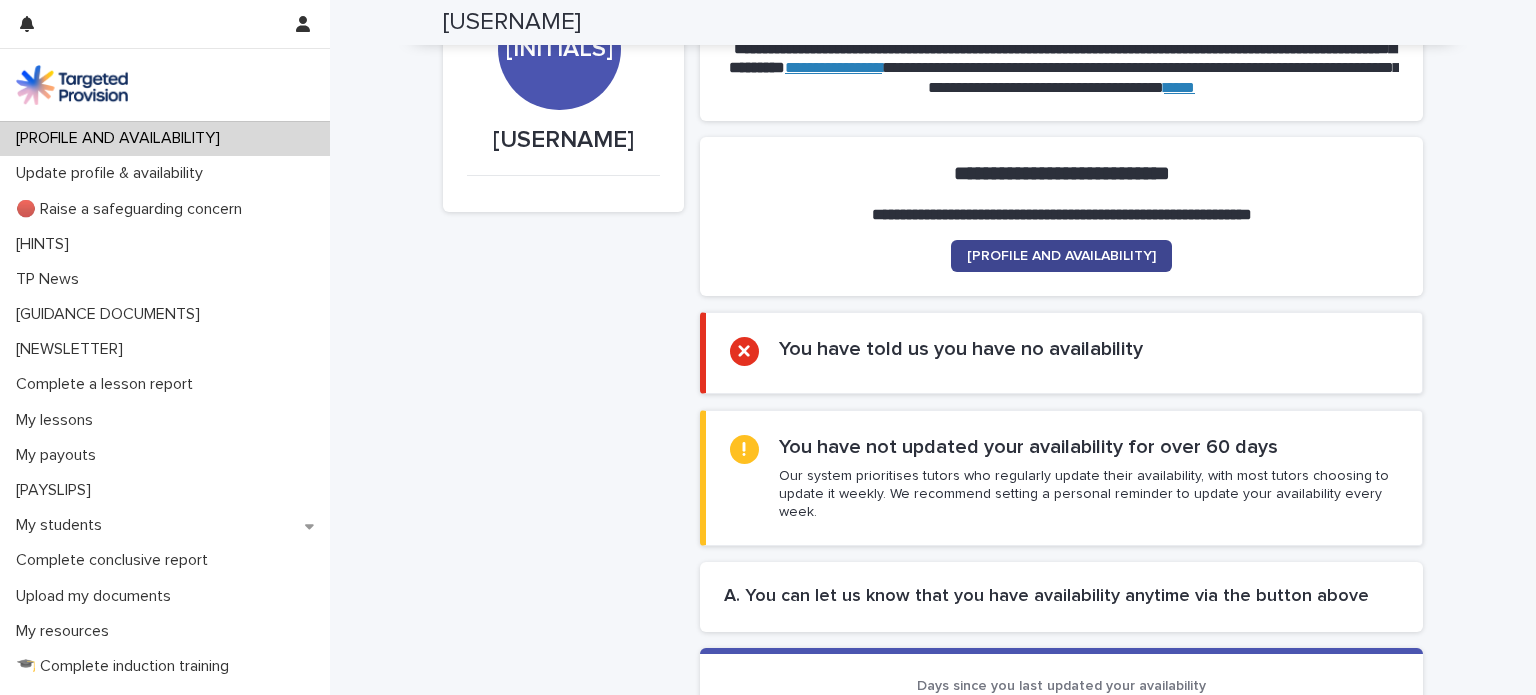 click on "[PROFILE AND AVAILABILITY]" at bounding box center (1061, 256) 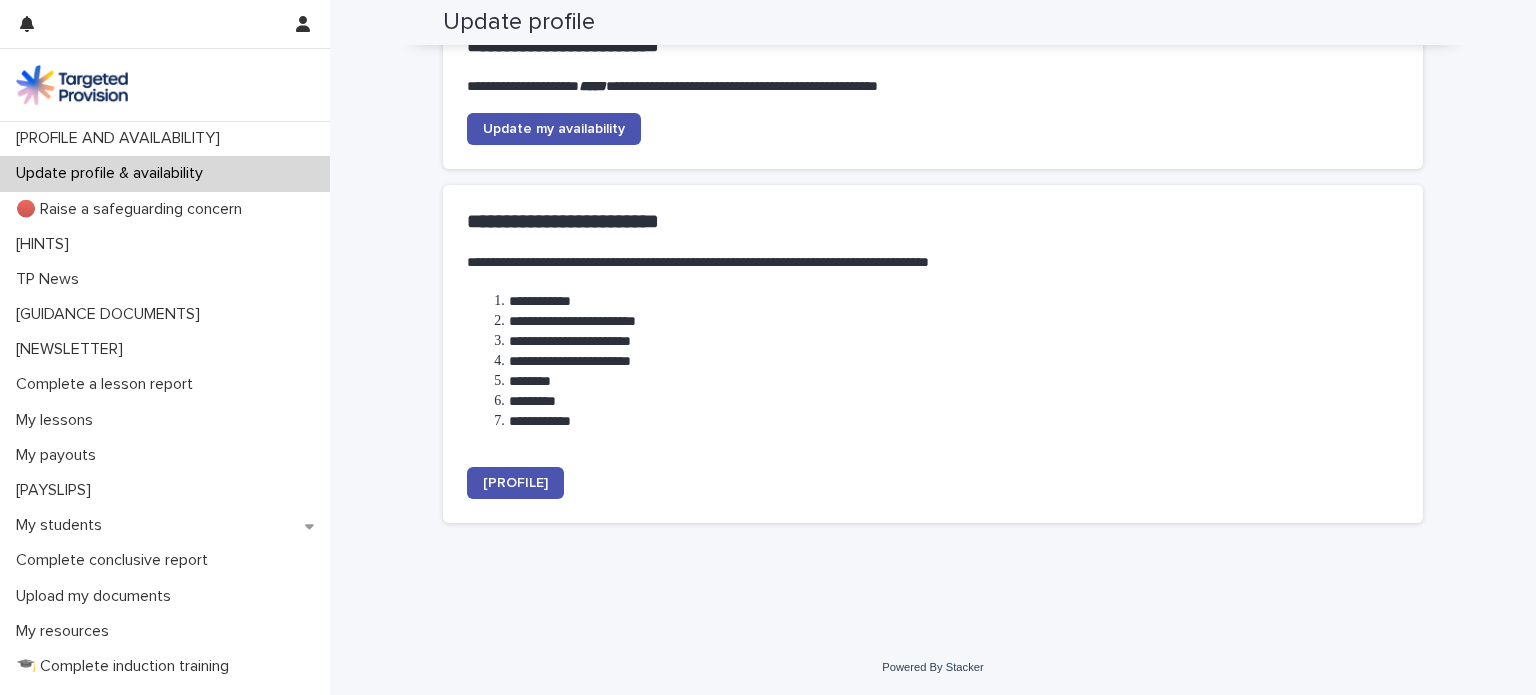 scroll, scrollTop: 53, scrollLeft: 0, axis: vertical 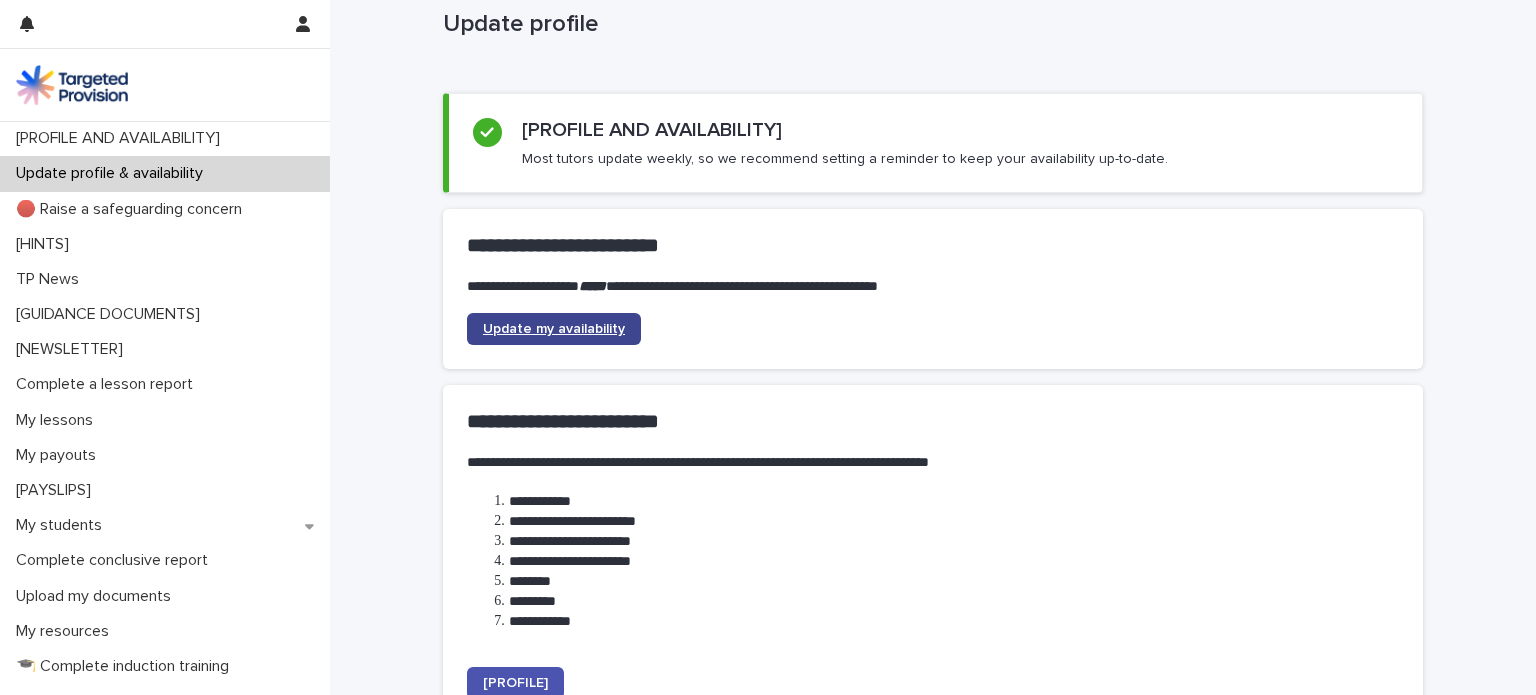 click on "Update my availability" at bounding box center [554, 329] 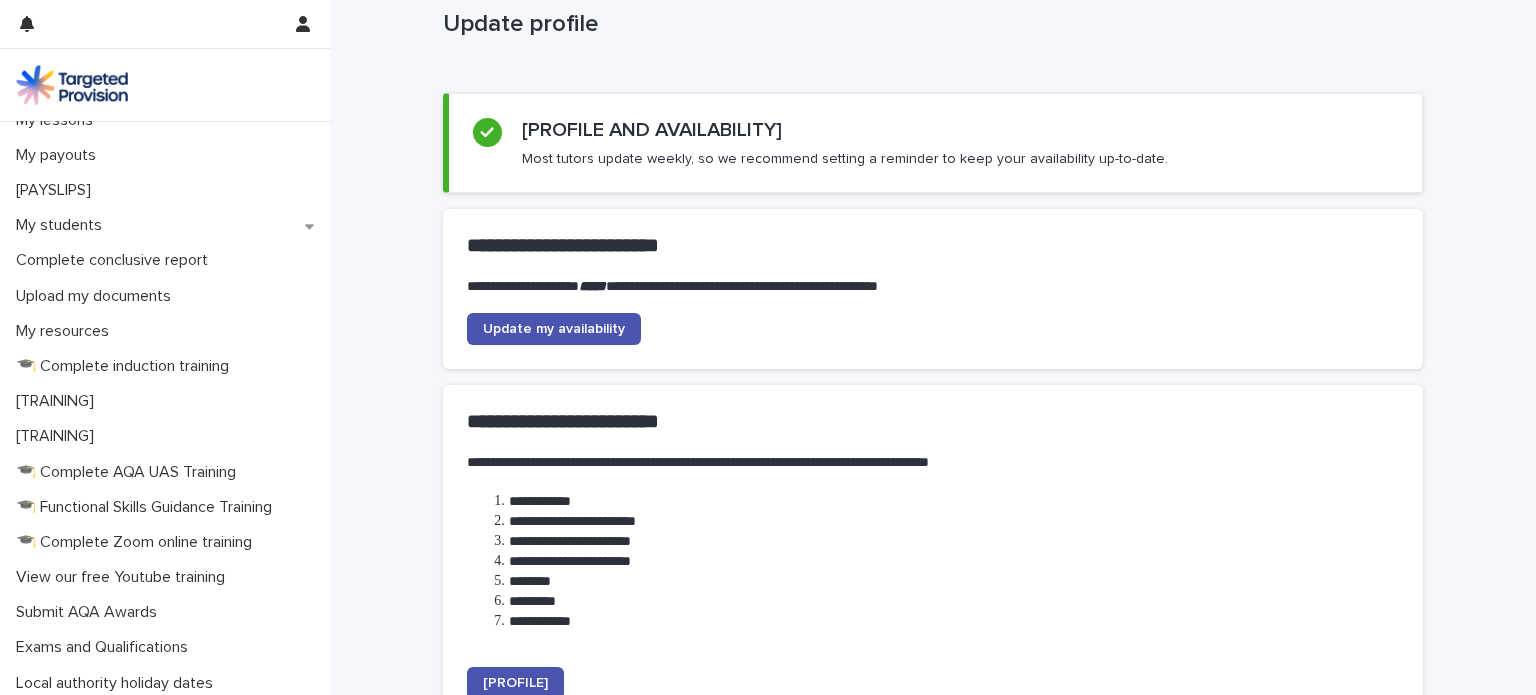 scroll, scrollTop: 400, scrollLeft: 0, axis: vertical 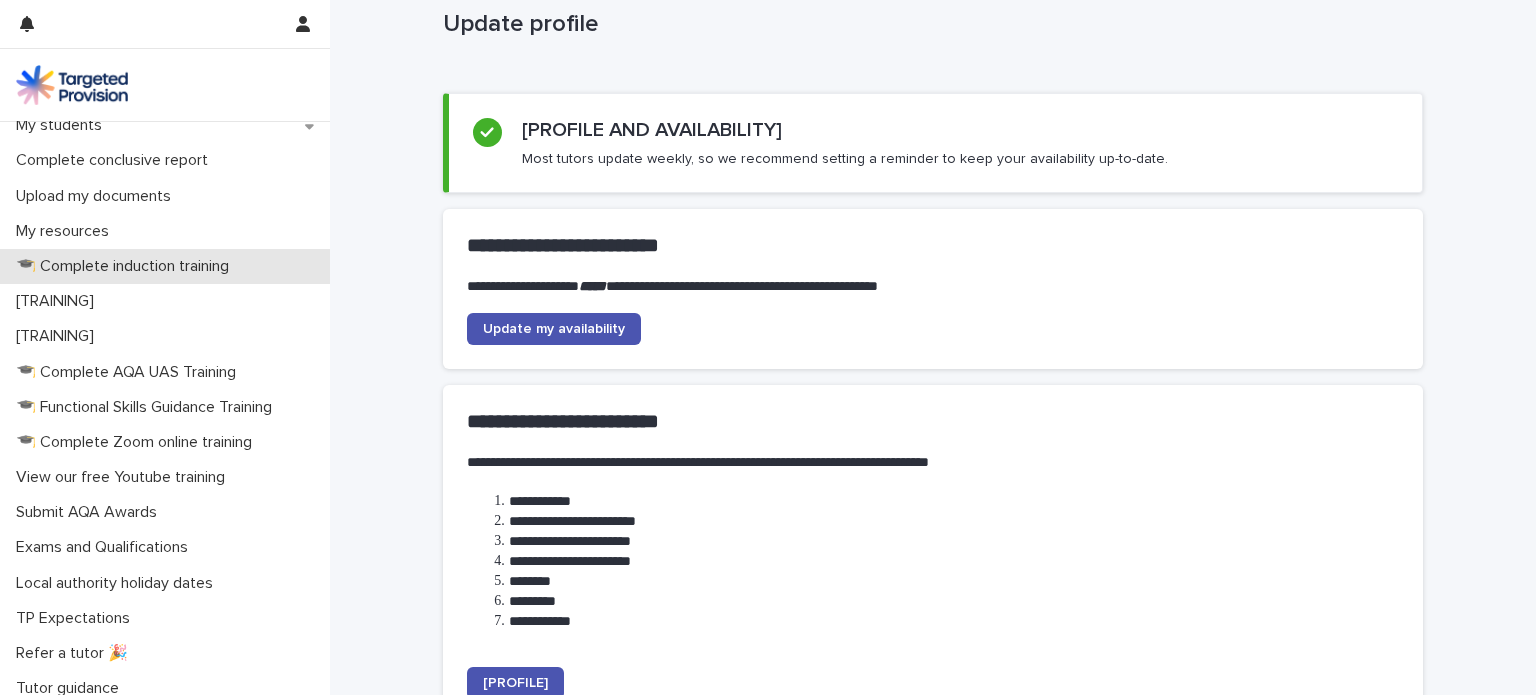 click on "🎓 Complete induction training" at bounding box center (126, 266) 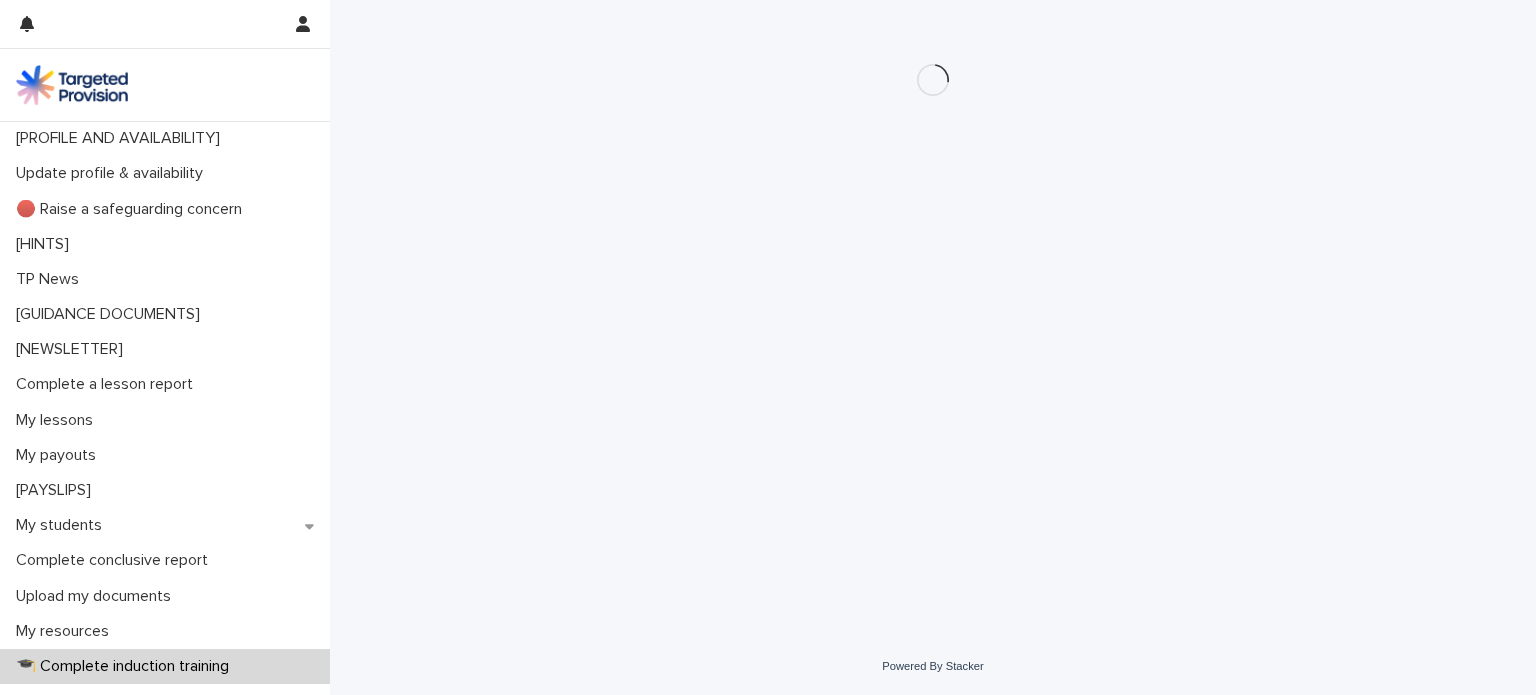 scroll, scrollTop: 0, scrollLeft: 0, axis: both 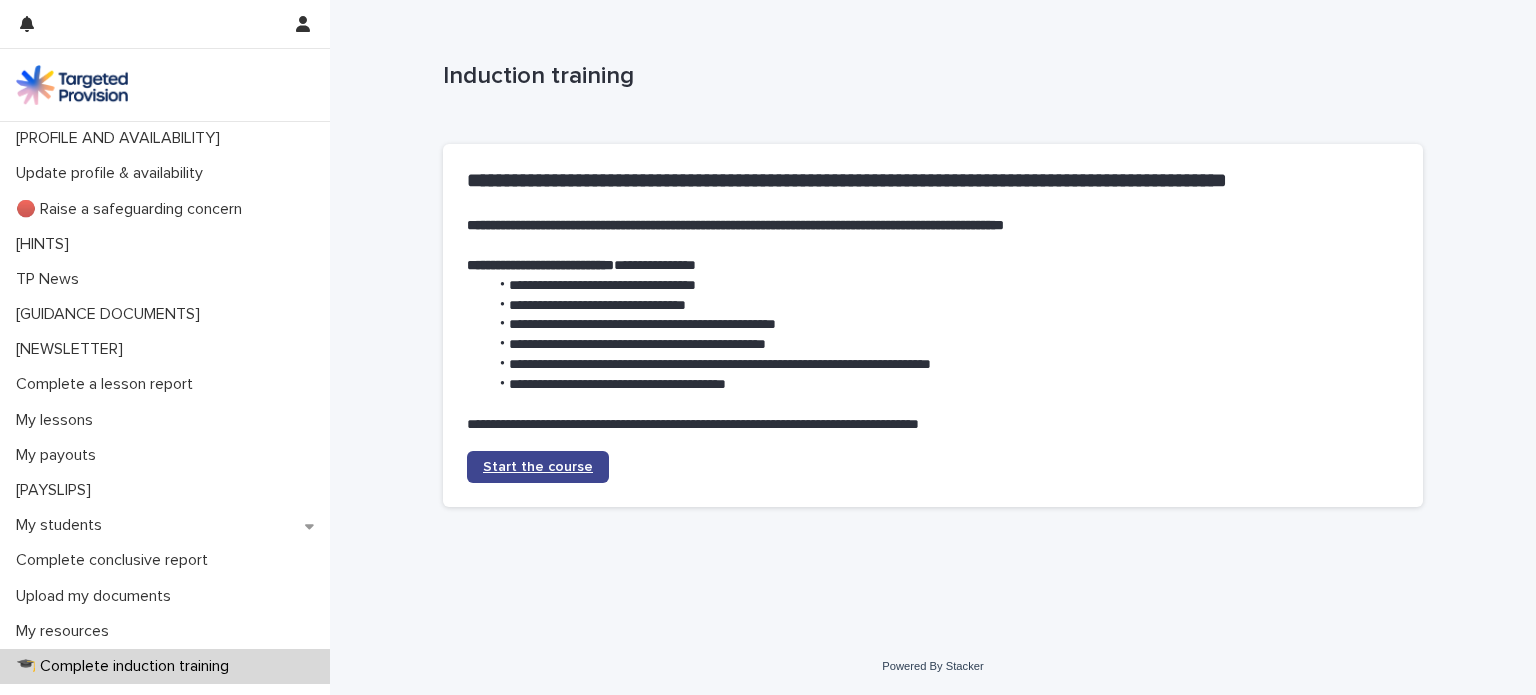 click on "Start the course" at bounding box center [538, 467] 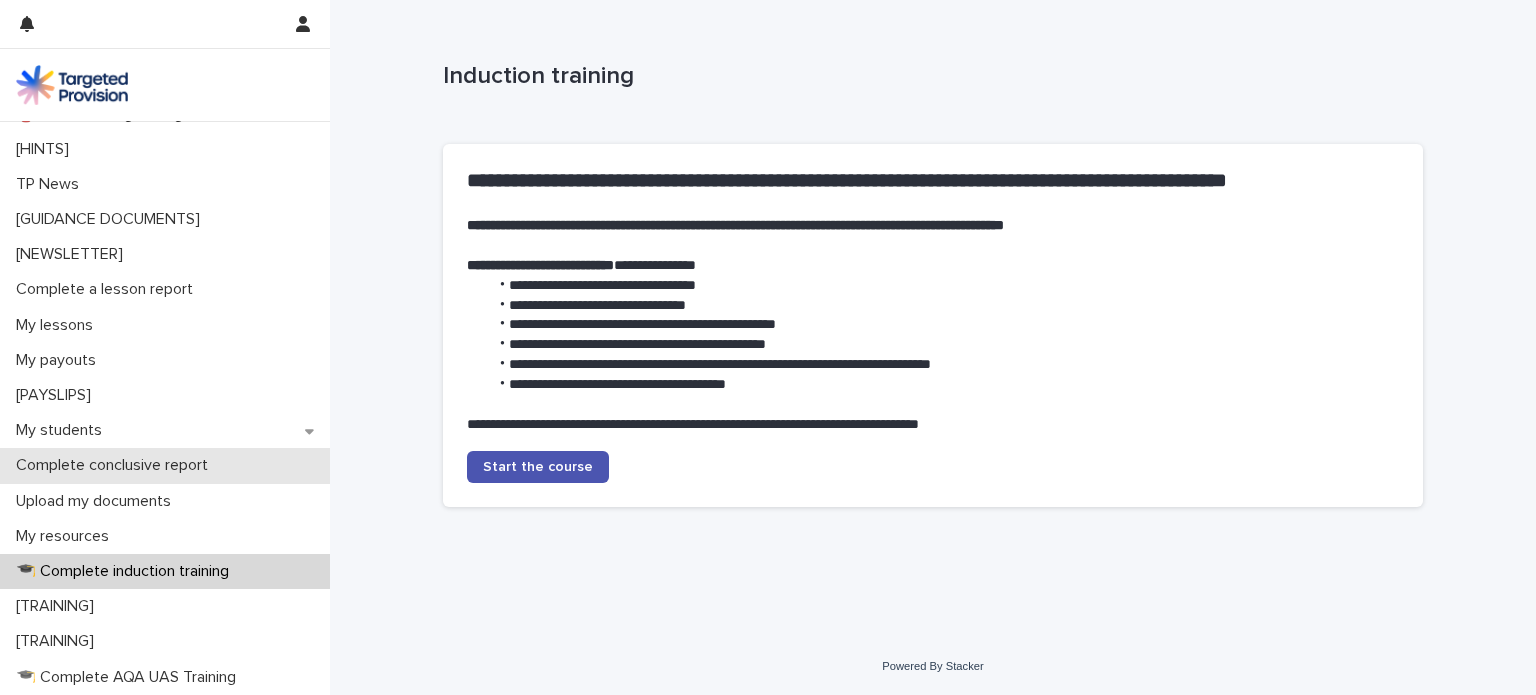 scroll, scrollTop: 200, scrollLeft: 0, axis: vertical 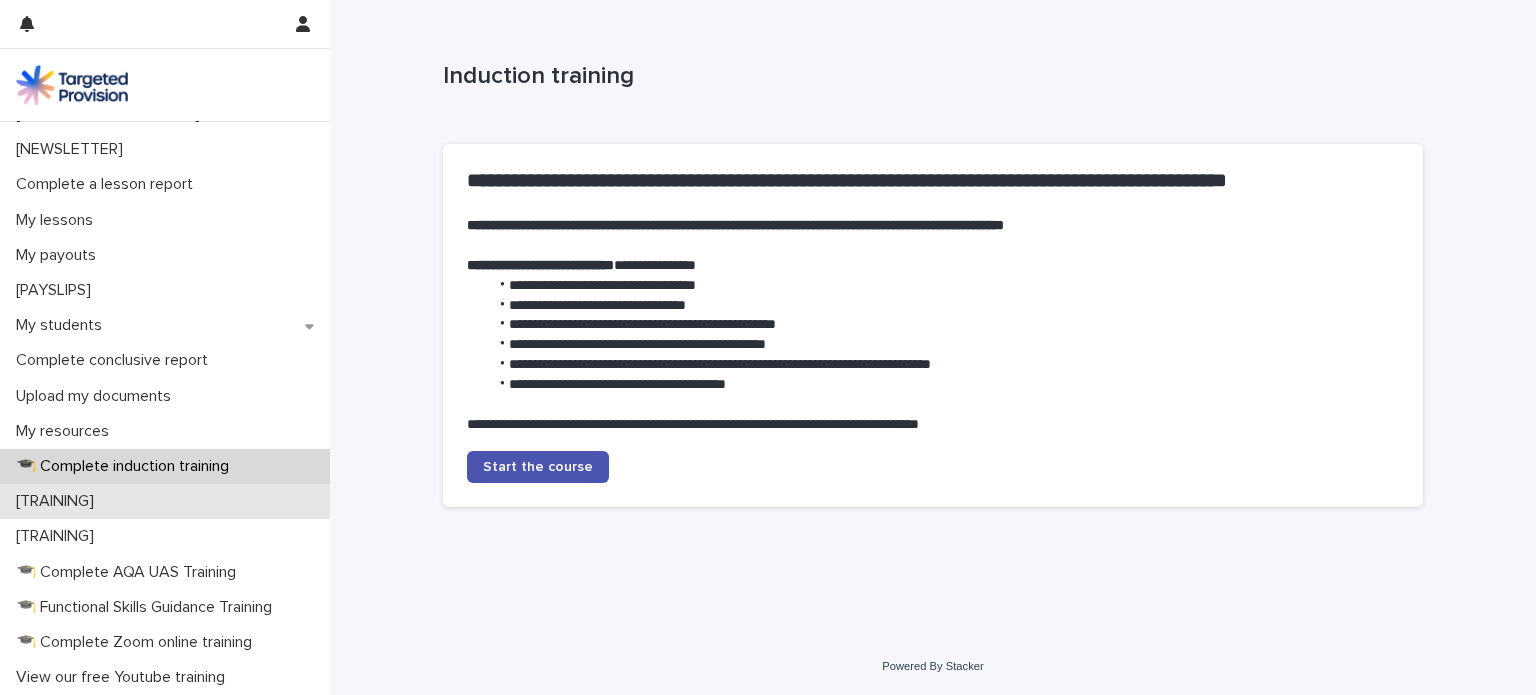 click on "[TRAINING]" at bounding box center (59, 501) 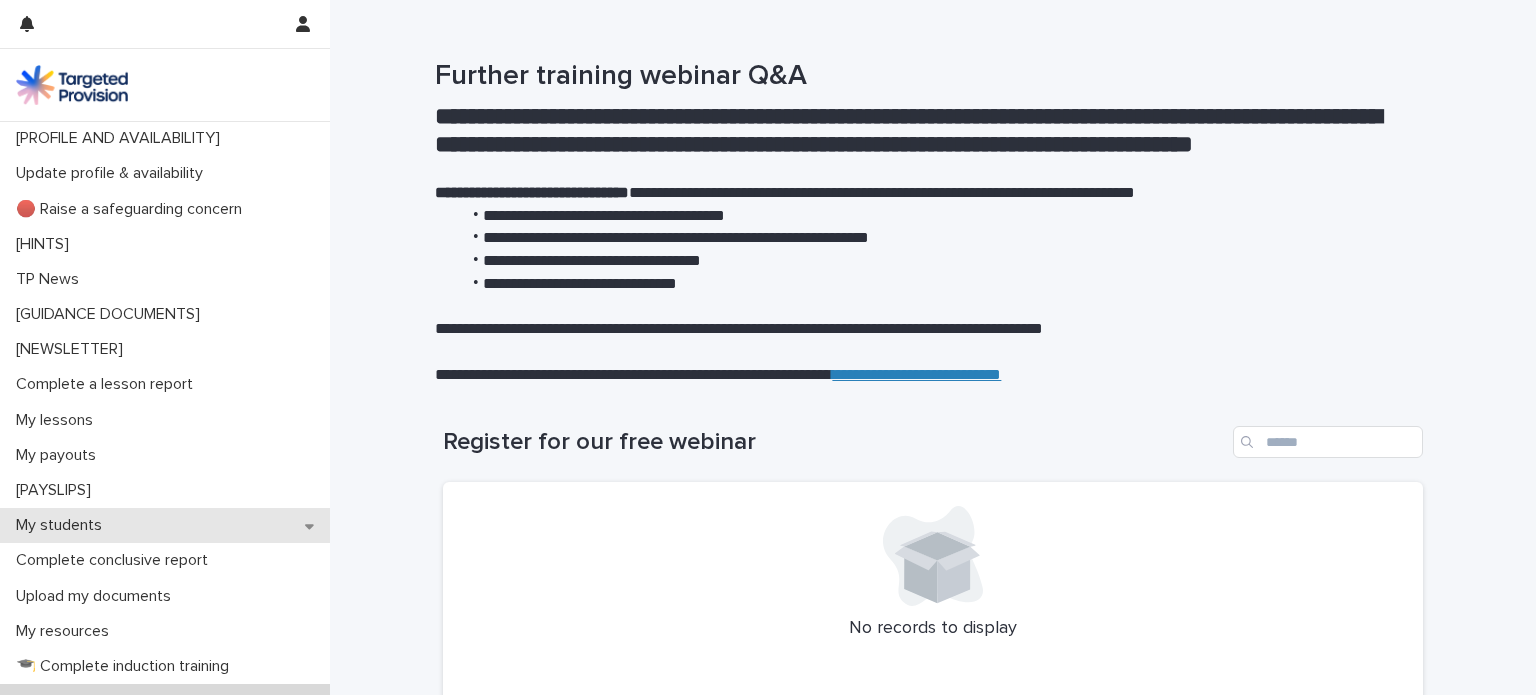 click on "My students" at bounding box center (165, 525) 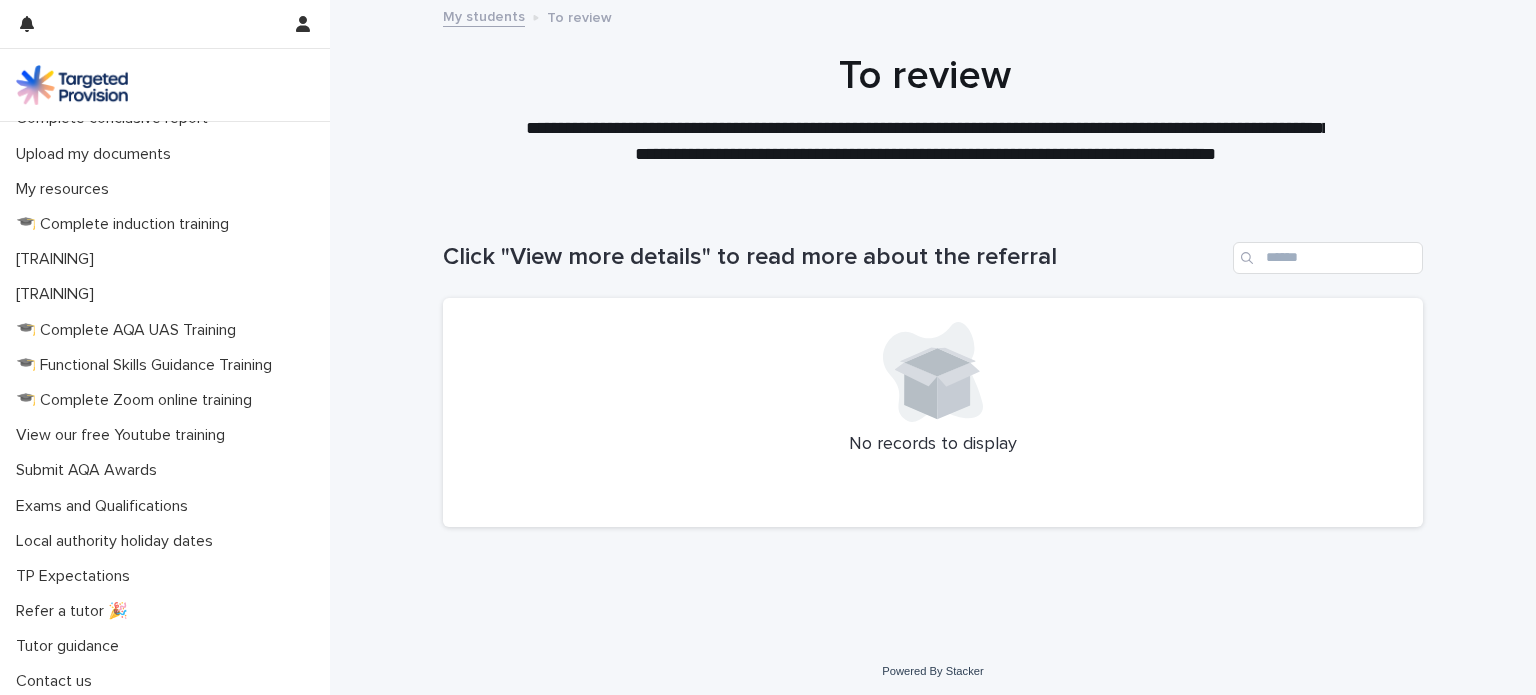 scroll, scrollTop: 587, scrollLeft: 0, axis: vertical 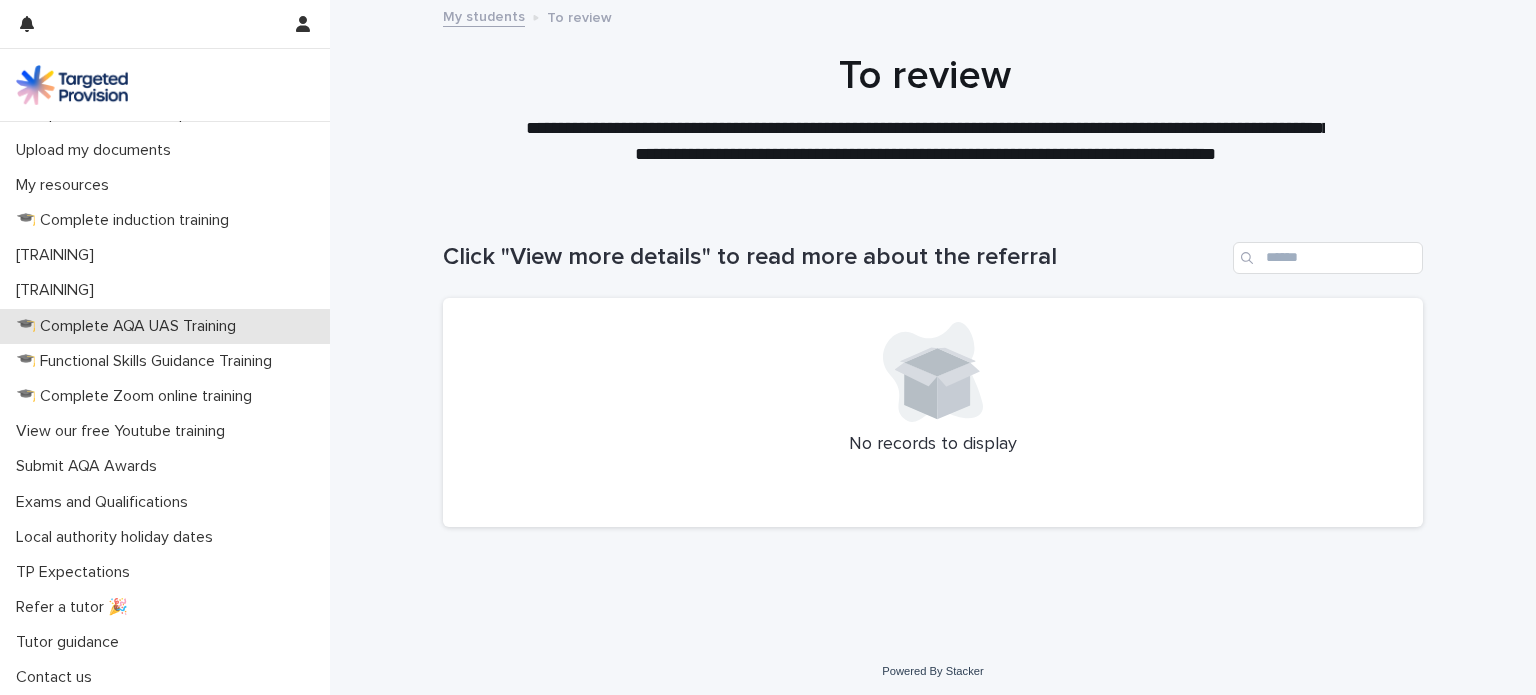 click on "🎓 Complete AQA UAS Training" at bounding box center [130, 326] 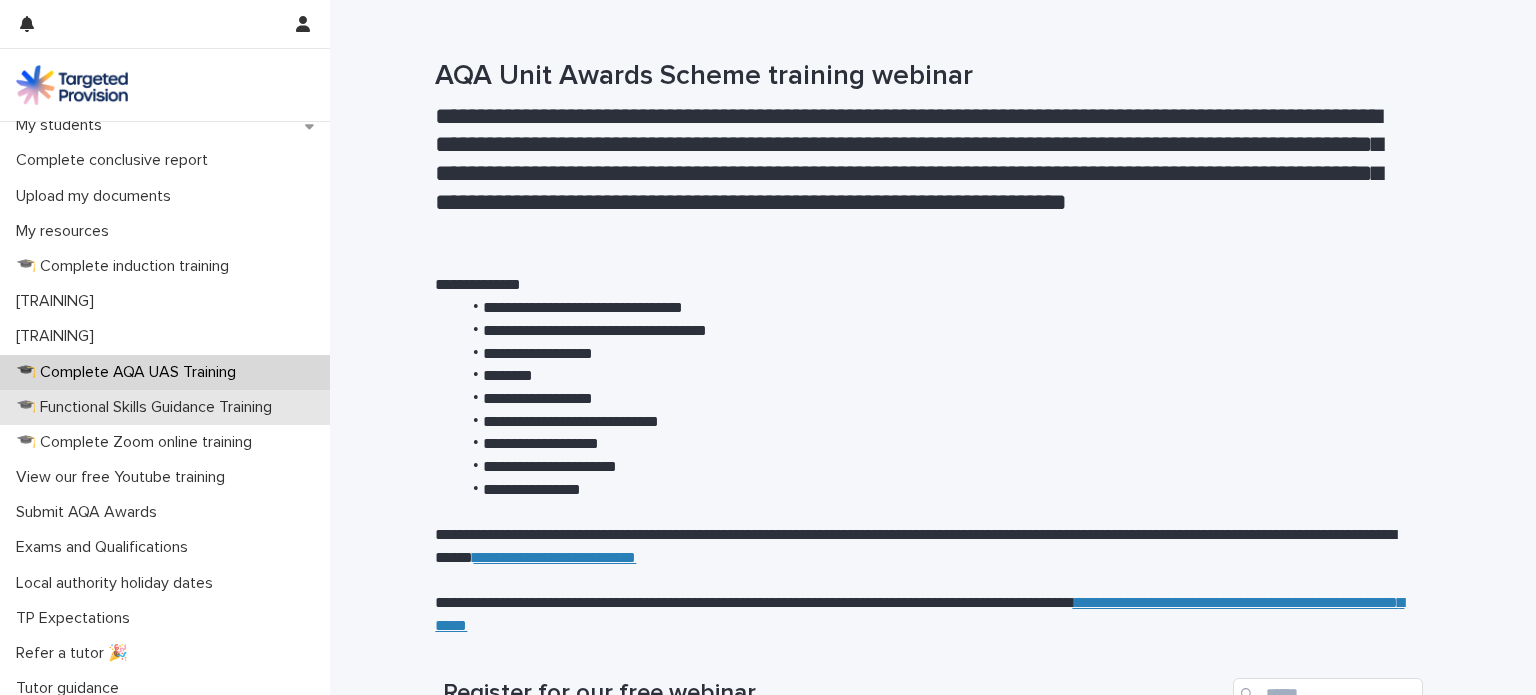 scroll, scrollTop: 446, scrollLeft: 0, axis: vertical 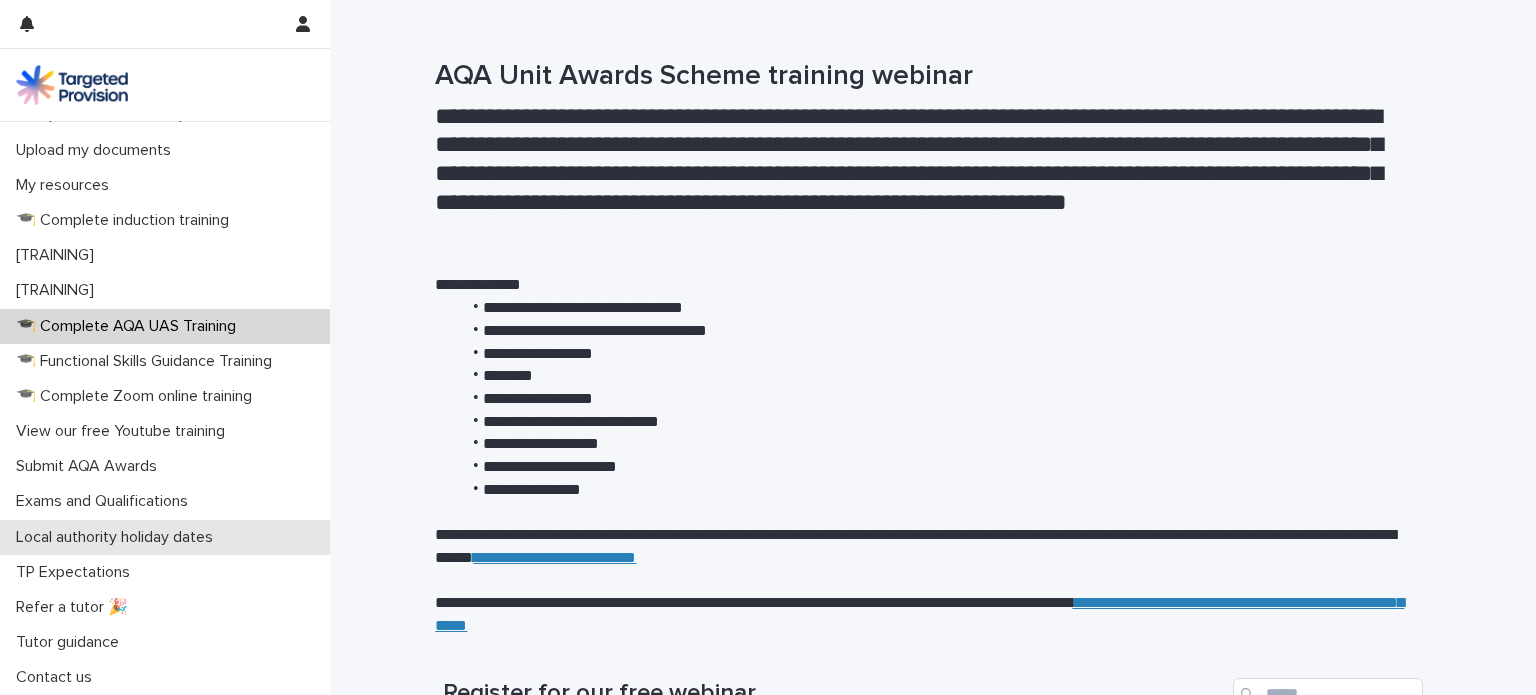 click on "Local authority holiday dates" at bounding box center (118, 537) 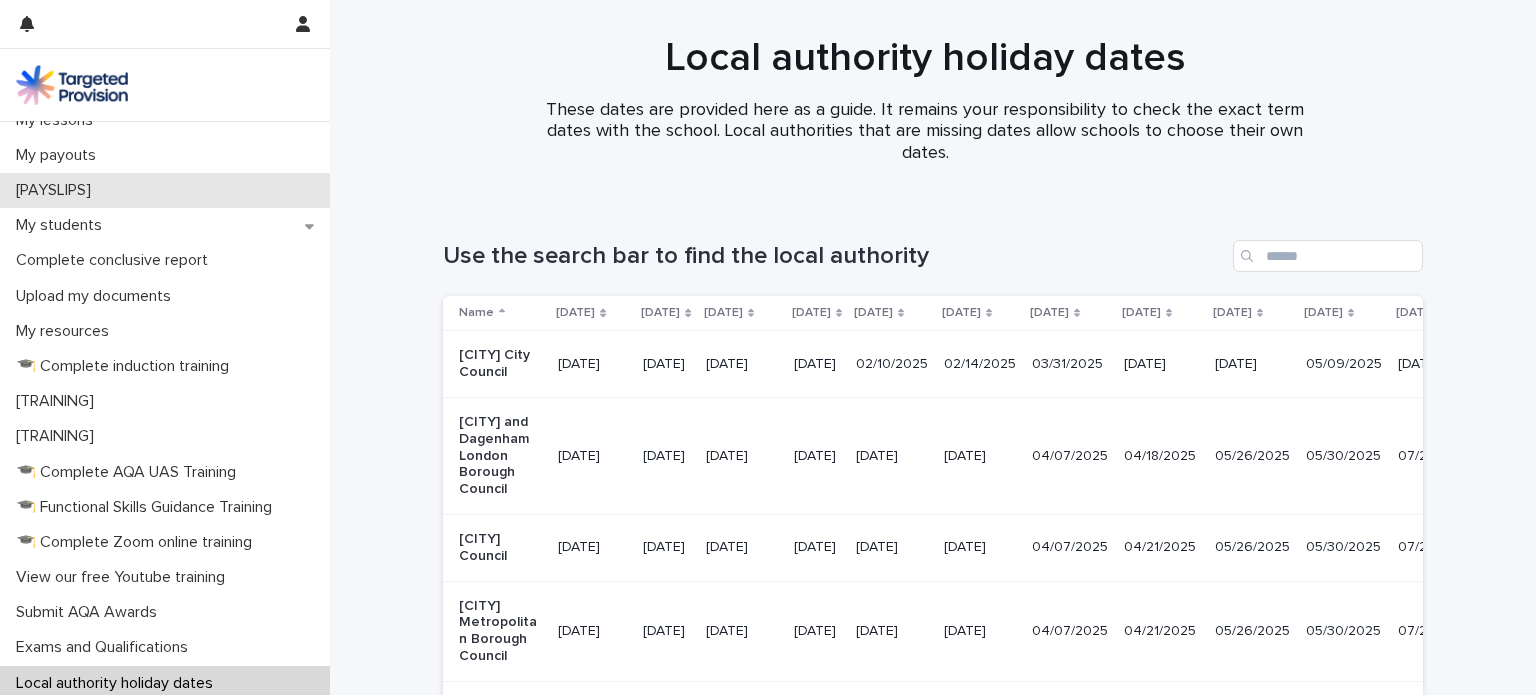 scroll, scrollTop: 446, scrollLeft: 0, axis: vertical 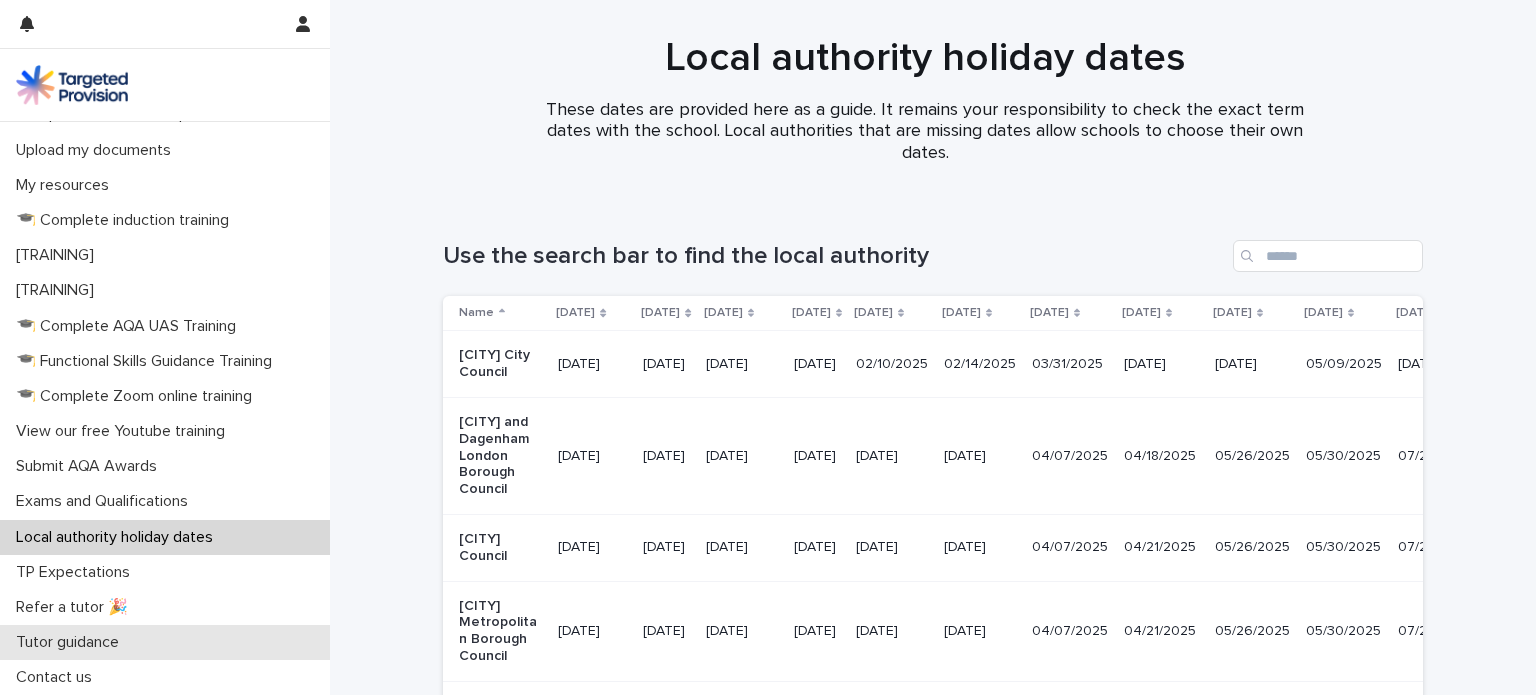 click on "Tutor guidance" at bounding box center [71, 642] 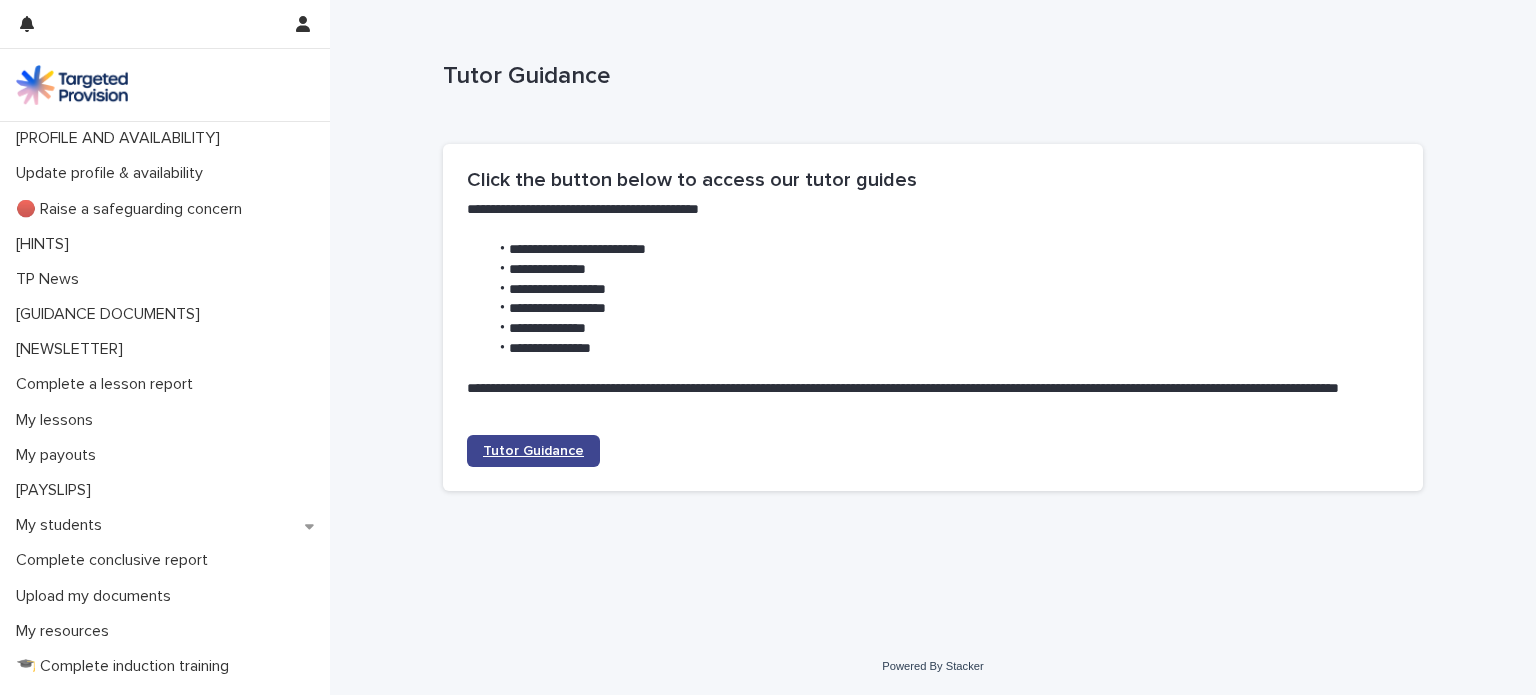 click on "Tutor Guidance" at bounding box center (533, 451) 